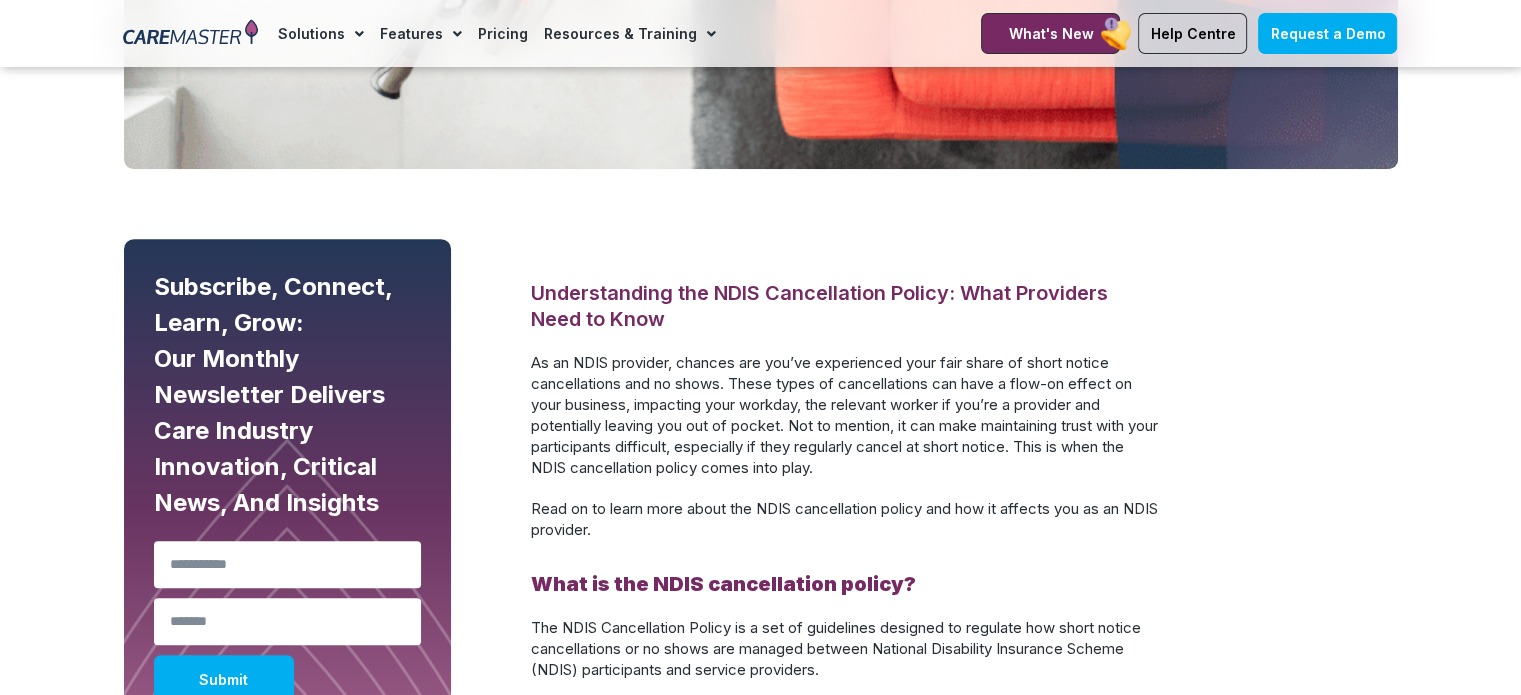 scroll, scrollTop: 954, scrollLeft: 0, axis: vertical 